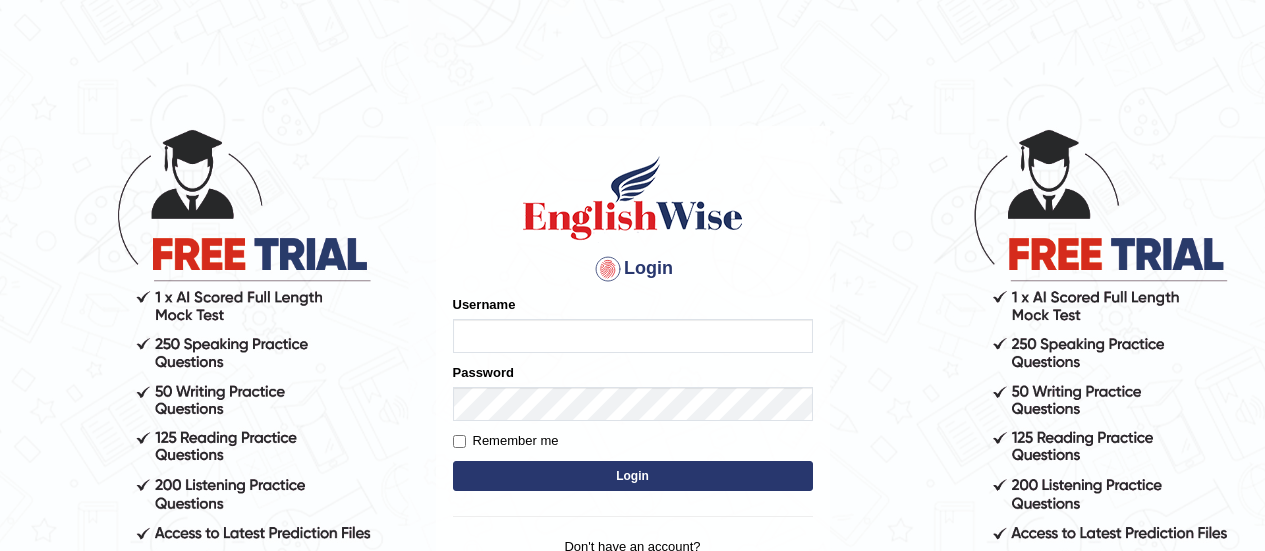scroll, scrollTop: 0, scrollLeft: 0, axis: both 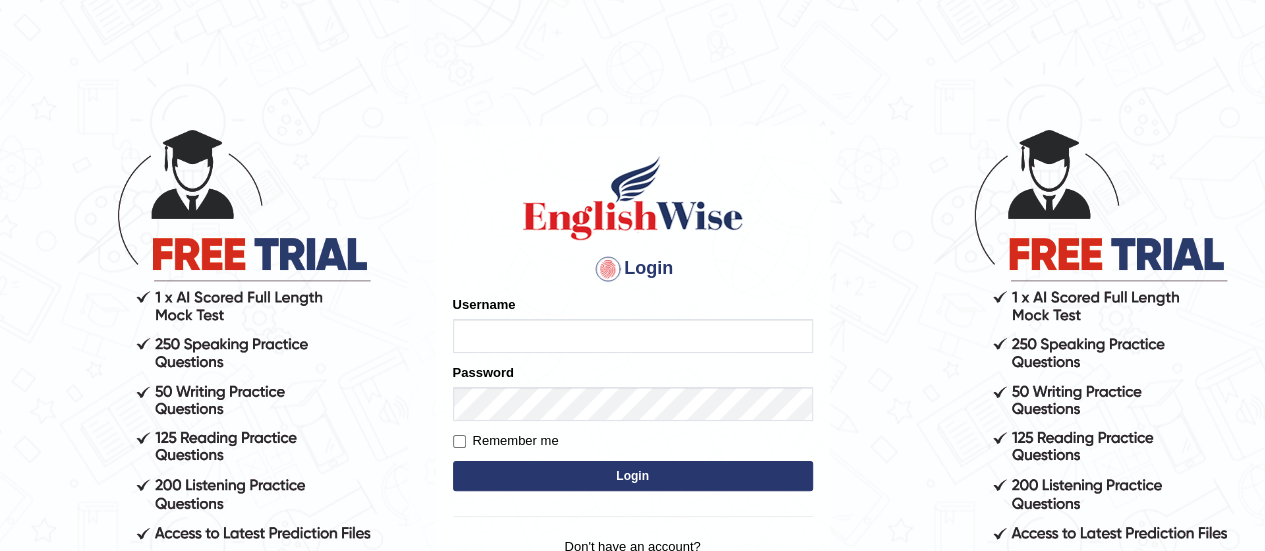 type on "piumi_parramatta" 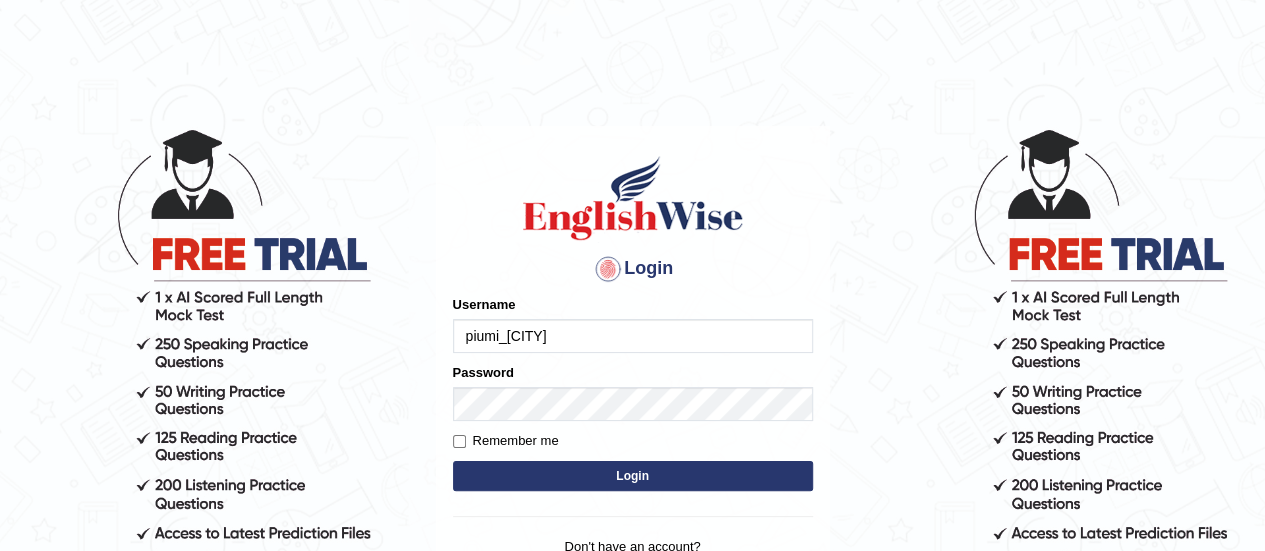 click on "Login" at bounding box center [633, 476] 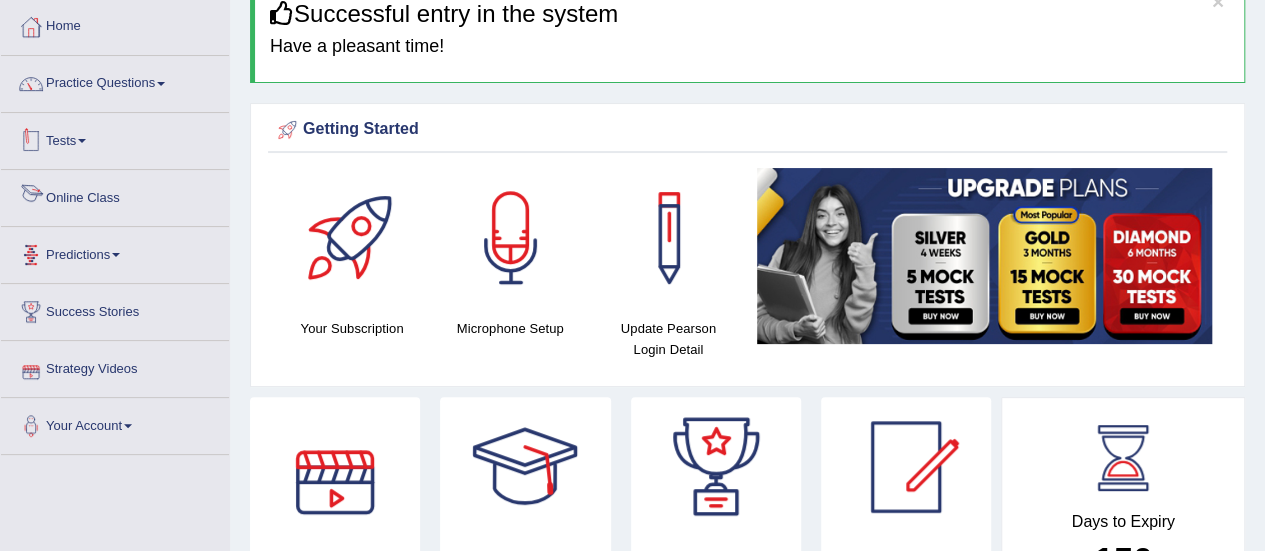 scroll, scrollTop: 100, scrollLeft: 0, axis: vertical 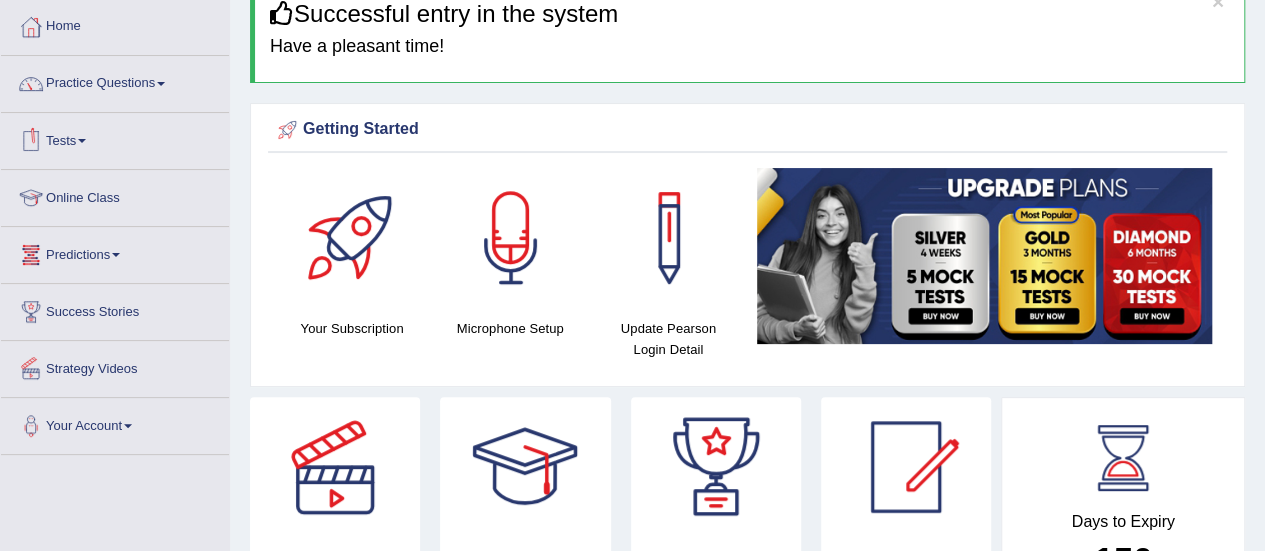click on "Online Class" at bounding box center (115, 195) 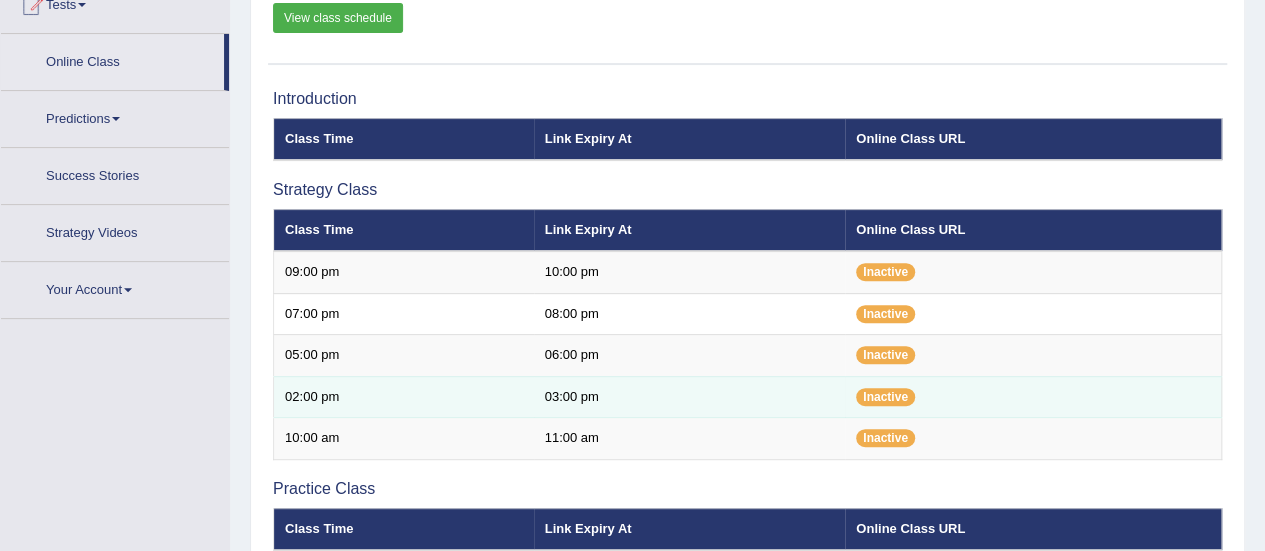 scroll, scrollTop: 300, scrollLeft: 0, axis: vertical 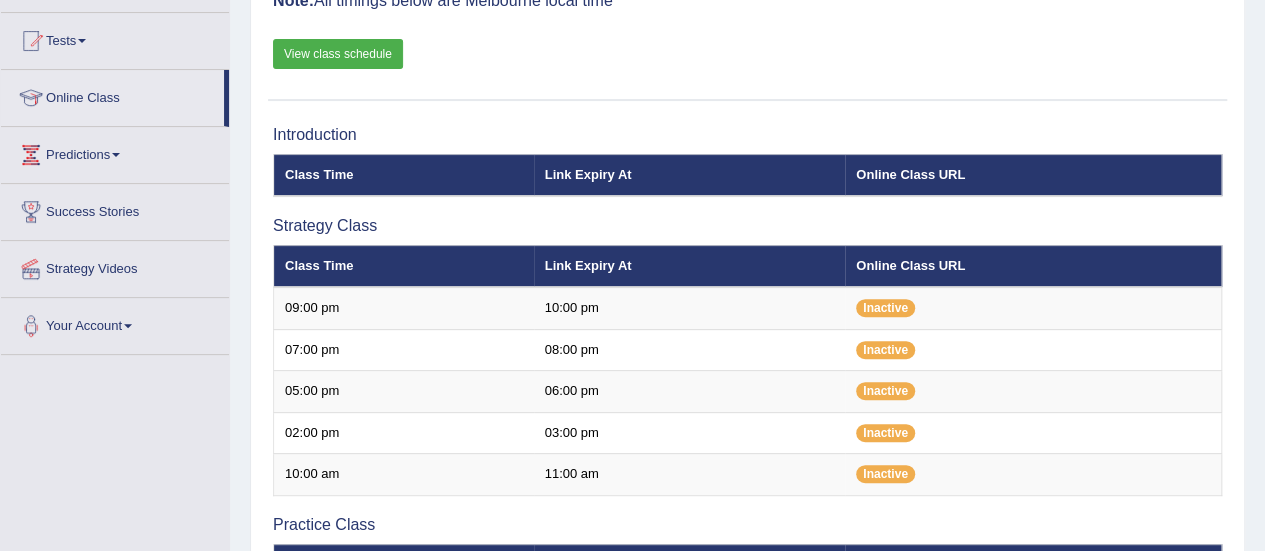 click on "View class schedule" at bounding box center [338, 54] 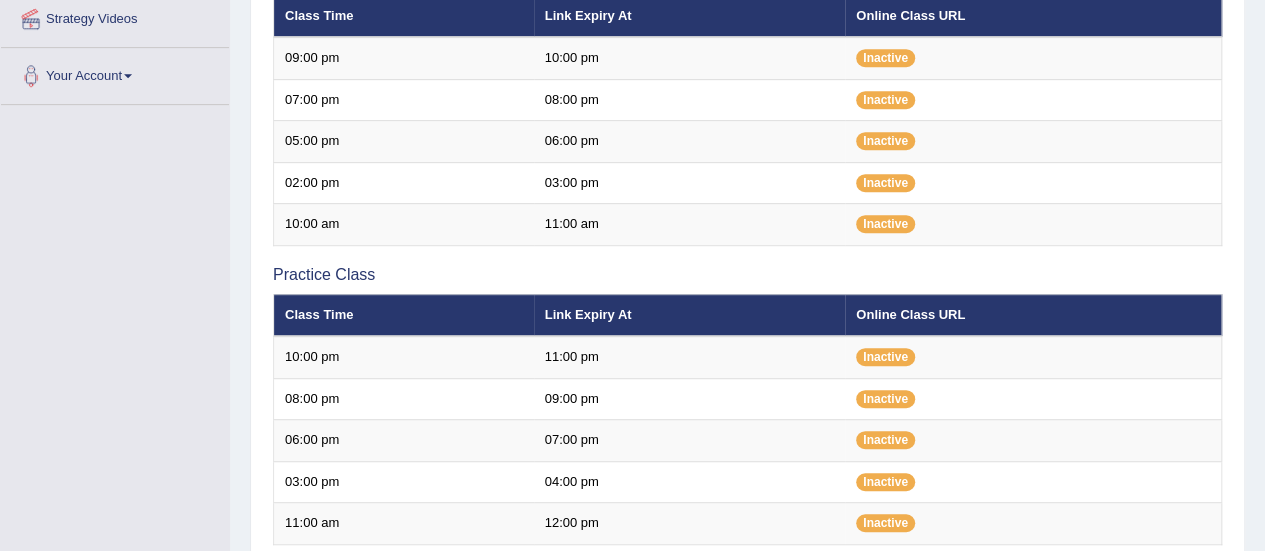 scroll, scrollTop: 300, scrollLeft: 0, axis: vertical 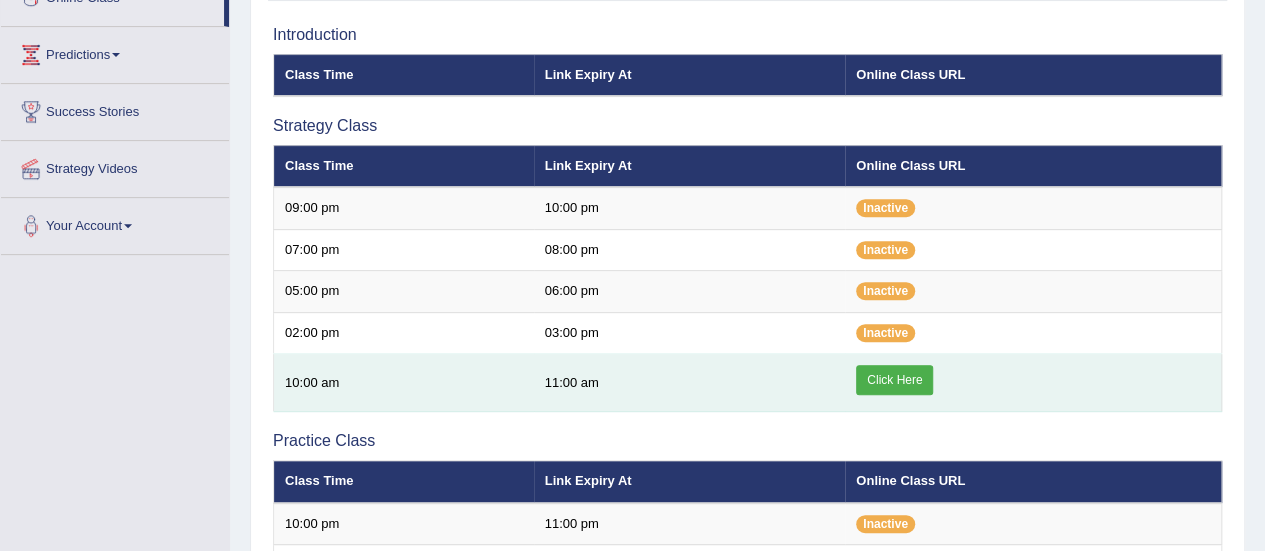 click on "Click Here" at bounding box center (894, 380) 